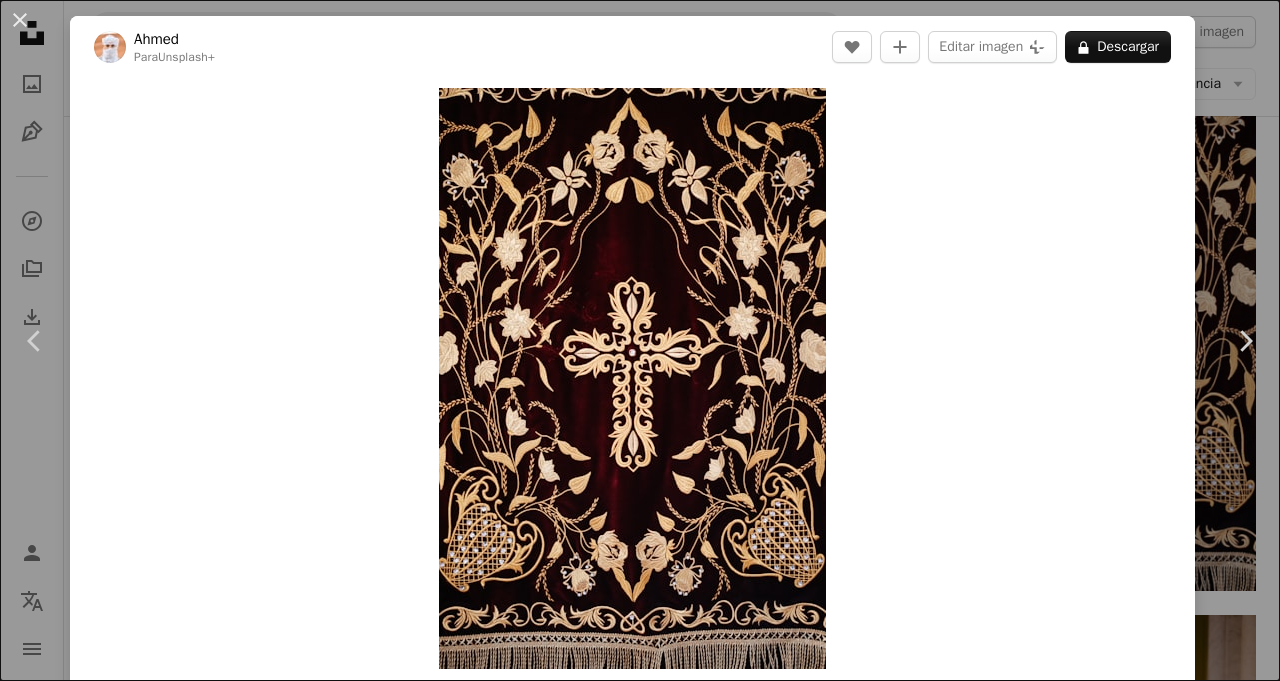 scroll, scrollTop: 7634, scrollLeft: 0, axis: vertical 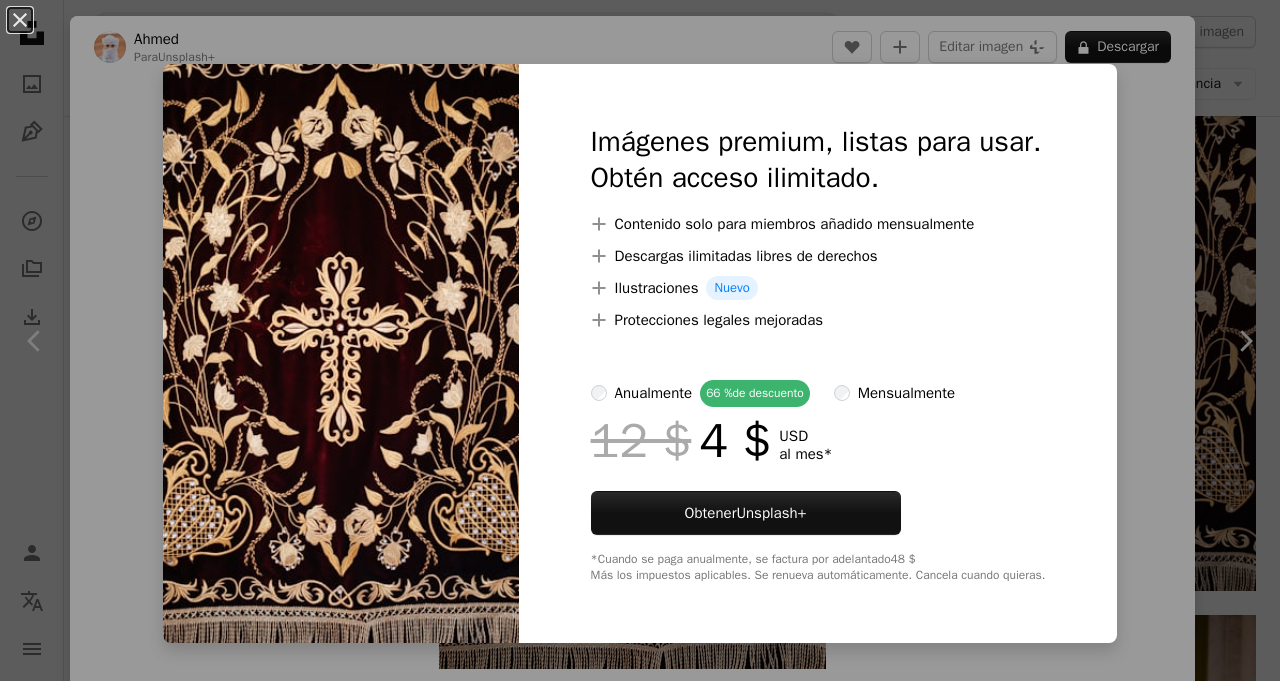 click on "An X shape Imágenes premium, listas para usar. Obtén acceso ilimitado. A plus sign Contenido solo para miembros añadido mensualmente A plus sign Descargas ilimitadas libres de derechos A plus sign Ilustraciones  Nuevo A plus sign Protecciones legales mejoradas anualmente 66 %  de descuento mensualmente 12 $   4 $ USD al mes * Obtener  Unsplash+ *Cuando se paga anualmente, se factura por adelantado  48 $ Más los impuestos aplicables. Se renueva automáticamente. Cancela cuando quieras." at bounding box center (640, 340) 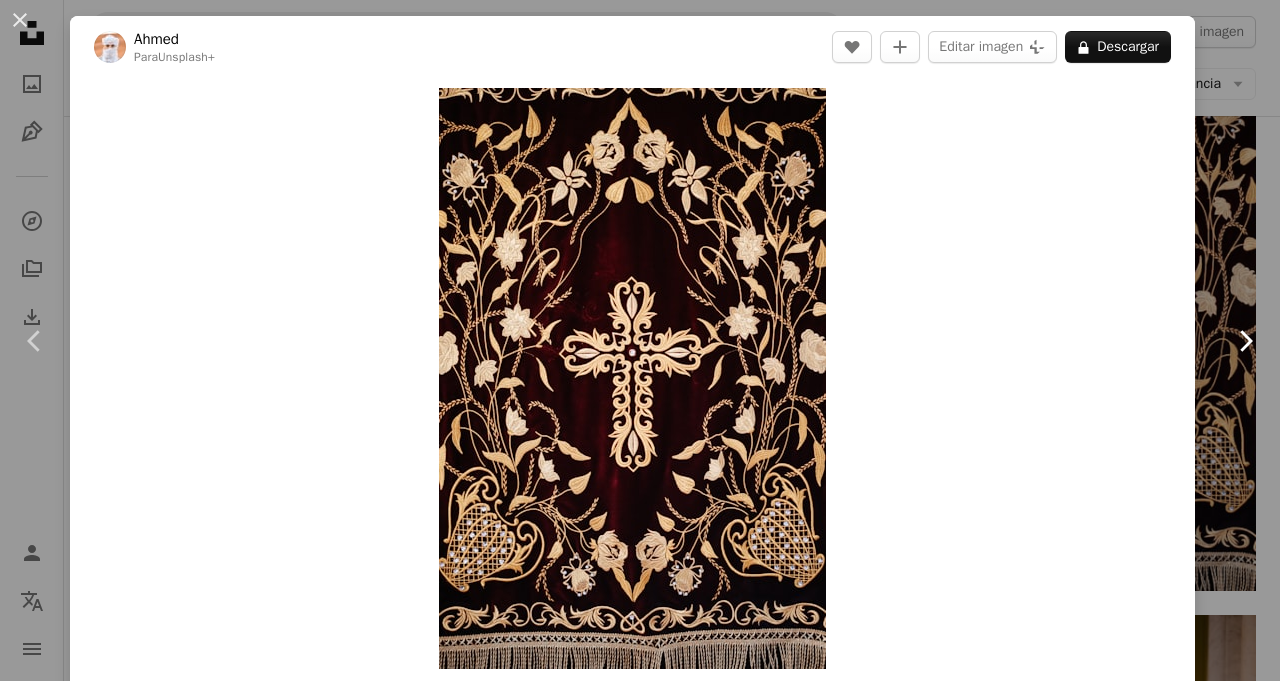 click on "Chevron right" 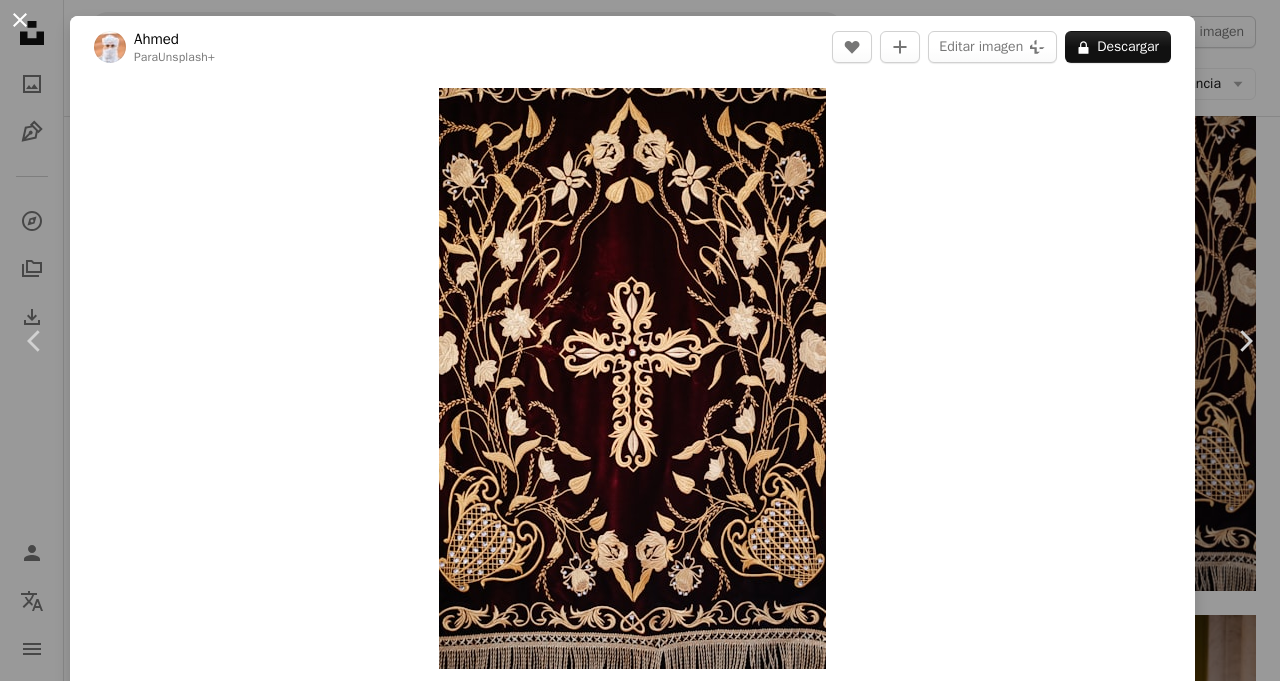 click on "An X shape" at bounding box center [20, 20] 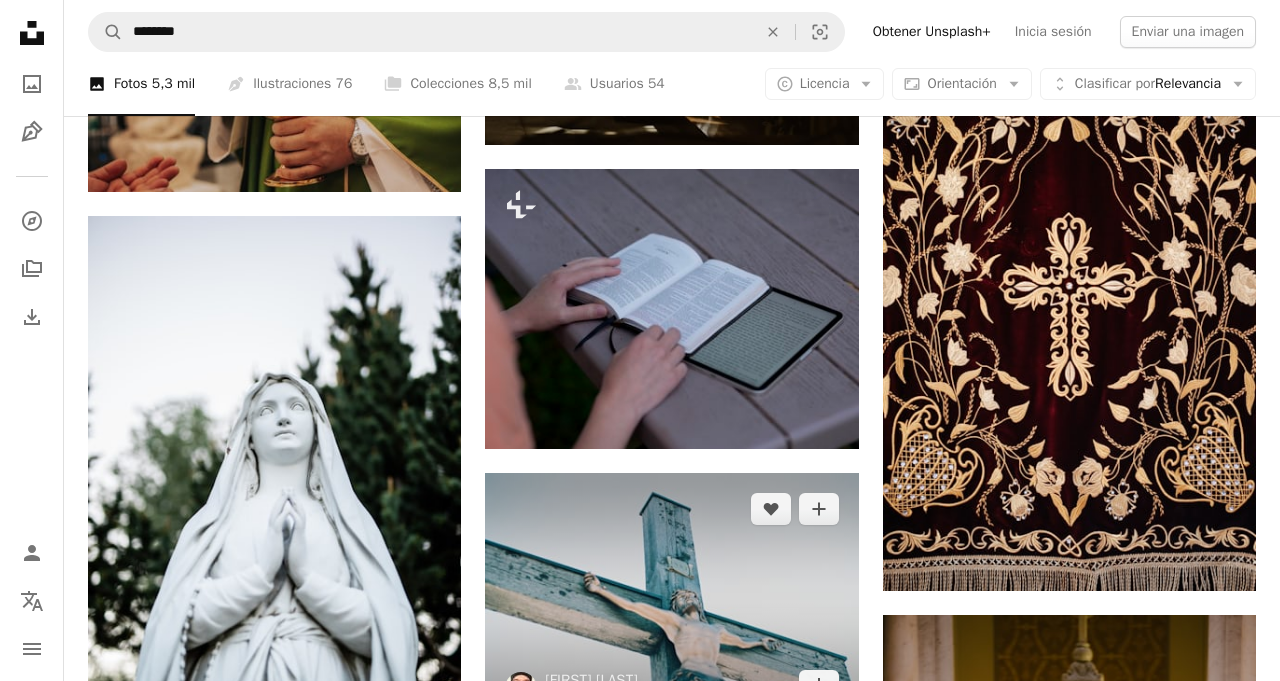 click at bounding box center [671, 597] 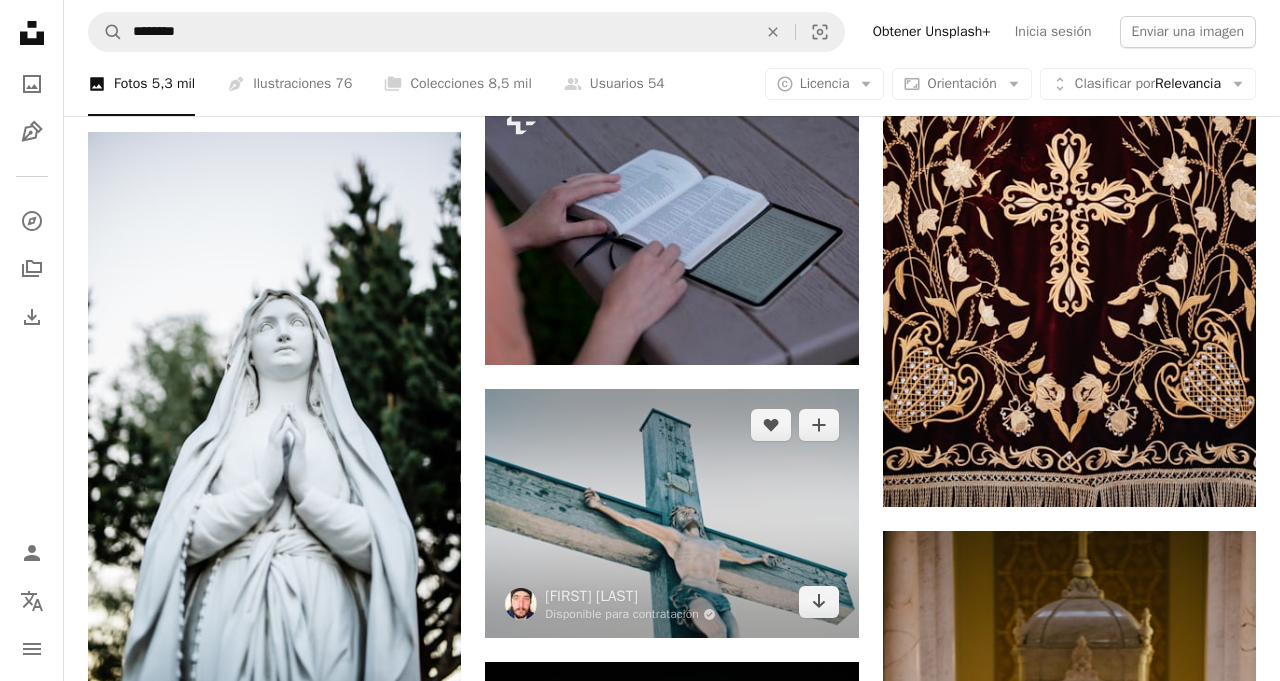 scroll, scrollTop: 7728, scrollLeft: 0, axis: vertical 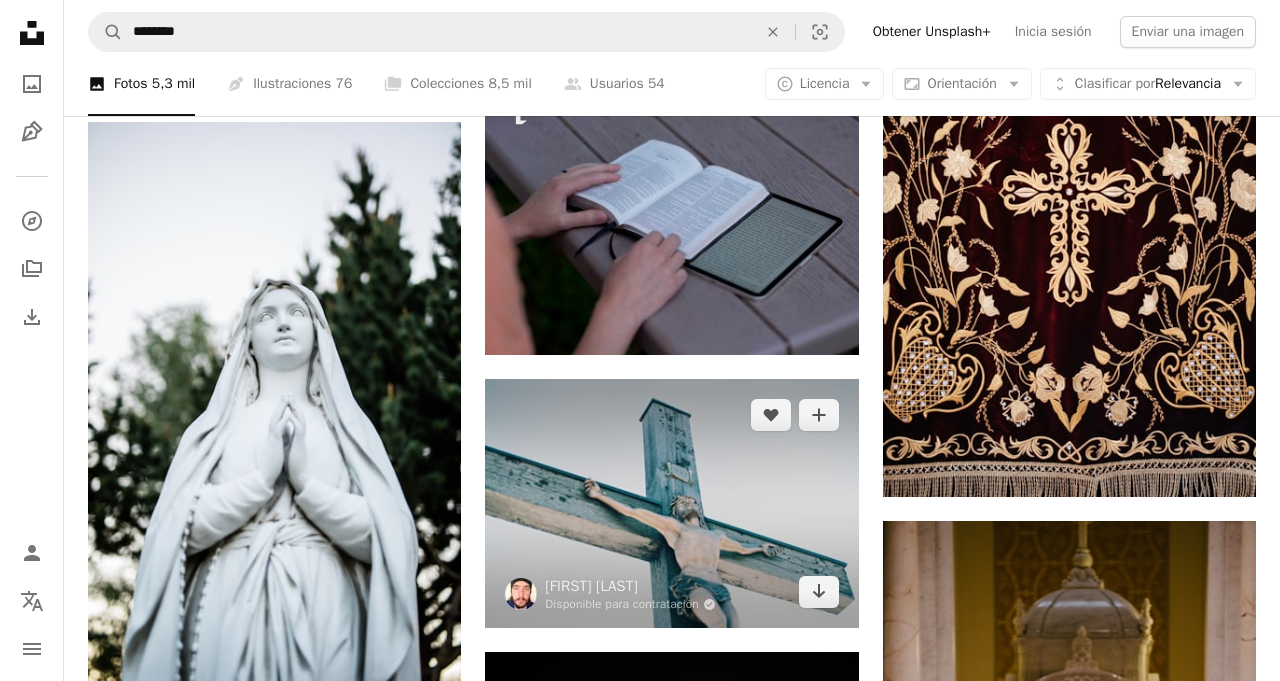 click at bounding box center [671, 503] 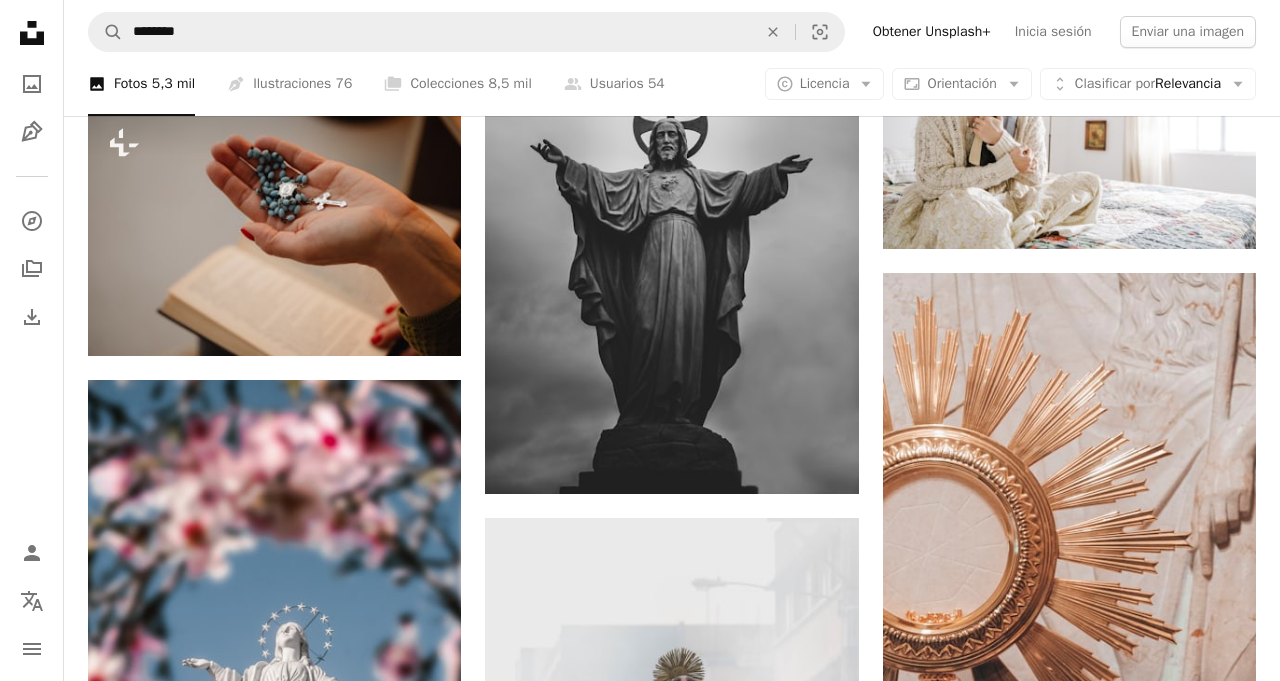 scroll, scrollTop: 14013, scrollLeft: 0, axis: vertical 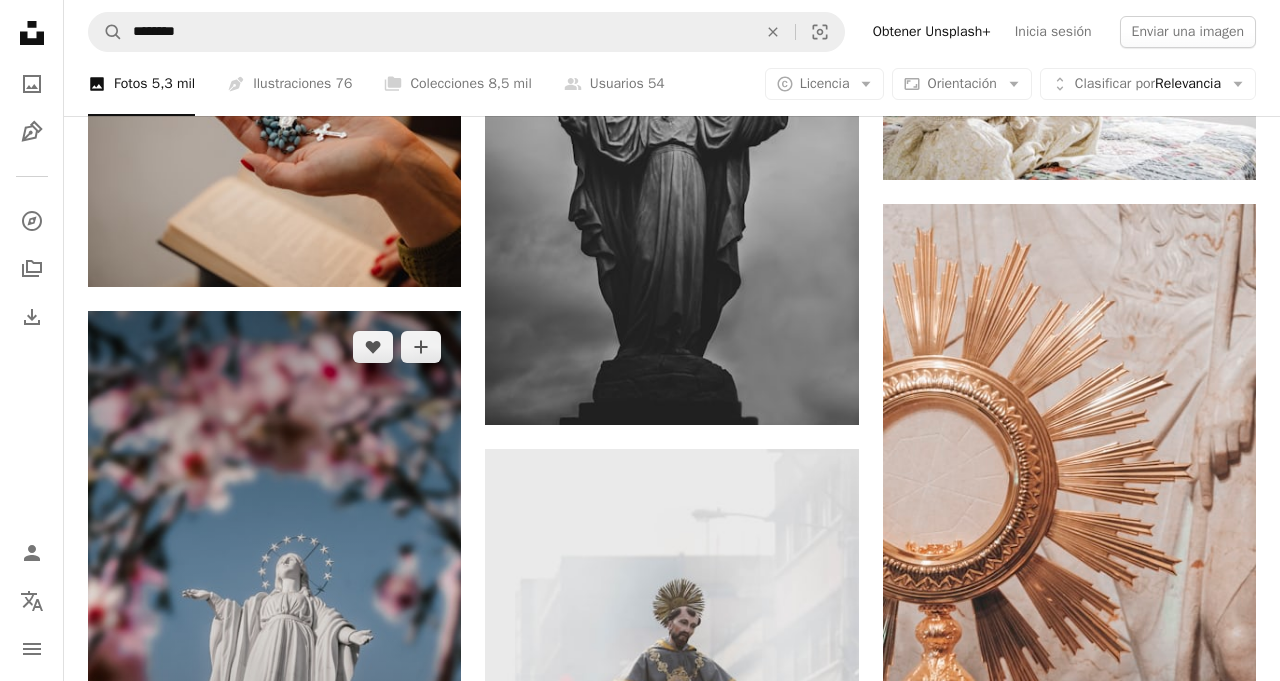click at bounding box center (274, 591) 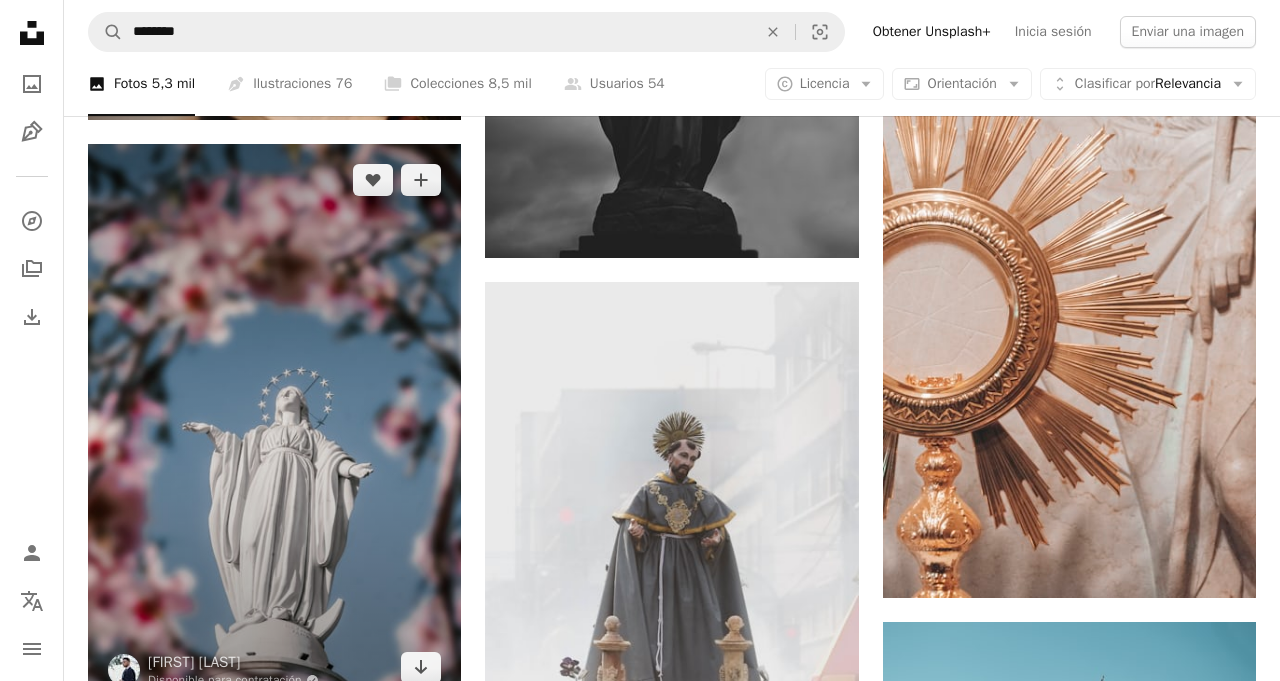 click at bounding box center (274, 424) 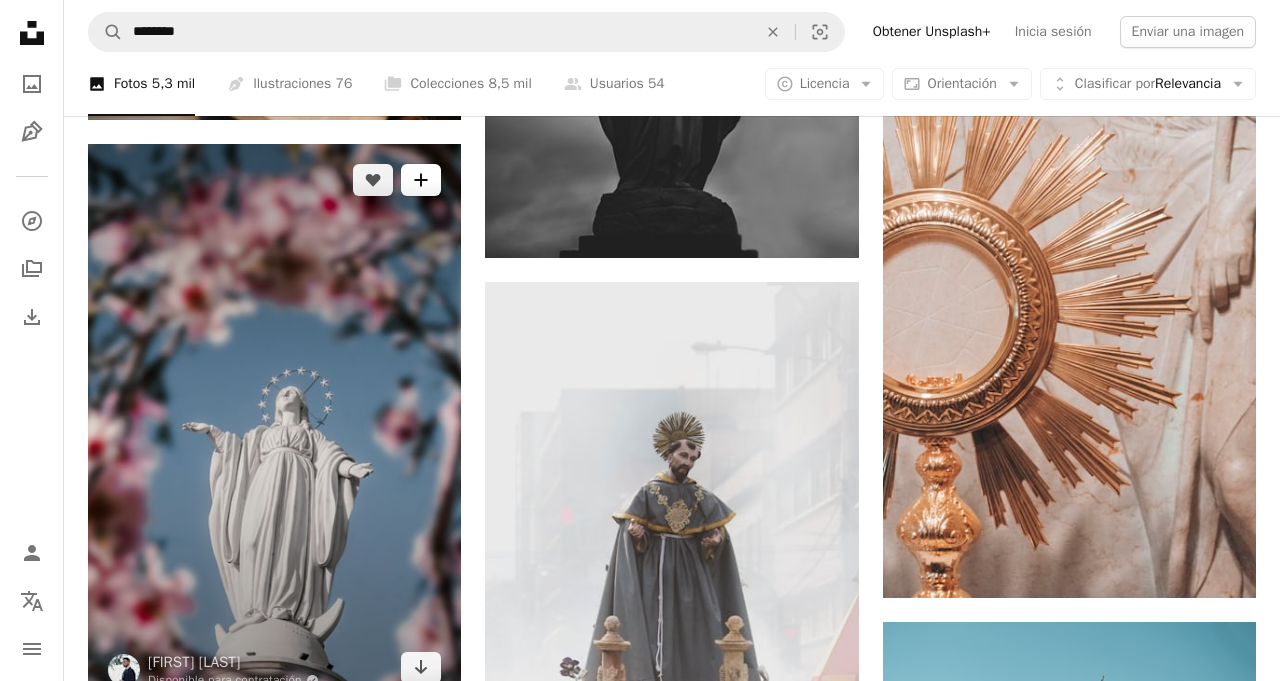 click on "A plus sign" 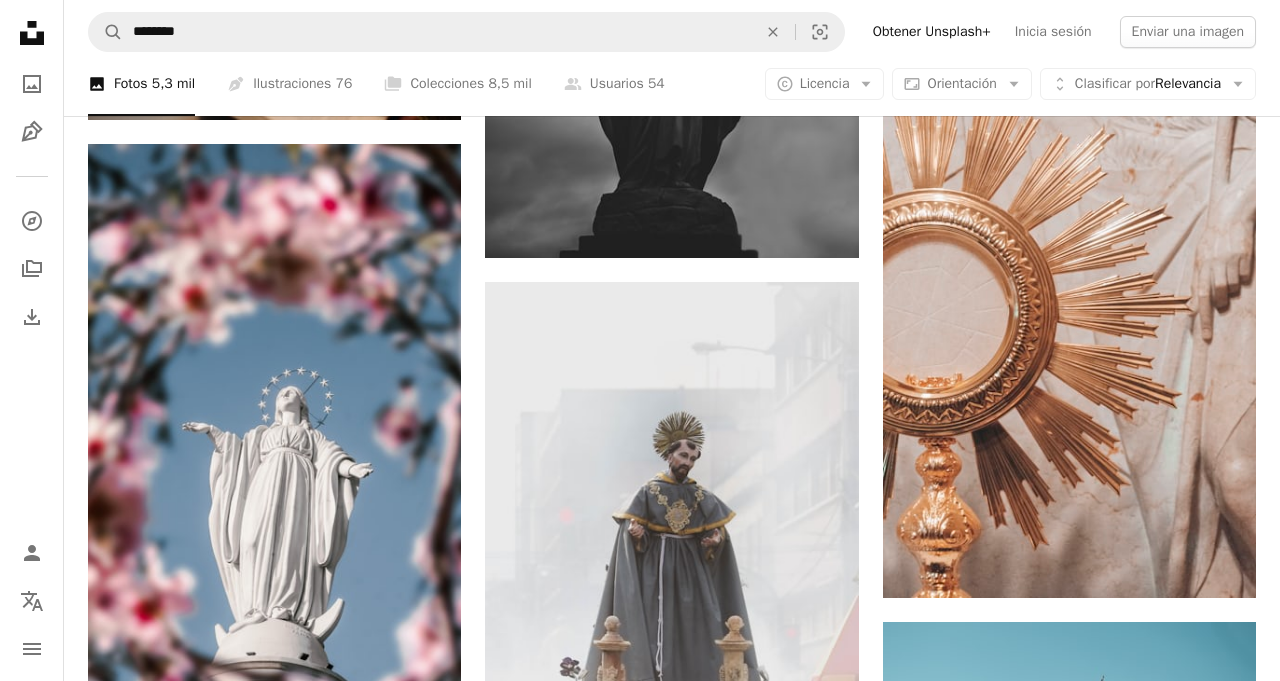 click on "An X shape Únete a Unsplash ¿Ya tienes una cuenta?  Inicia sesión Nombre Apellidos Correo electrónico Nombre de usuario  (únicamente letras, números y guiones bajos) Contraseña  (mín. 8 caracteres) Únete Al unirte, aceptas los  Términos  y la  Política de privacidad ." at bounding box center (640, 4873) 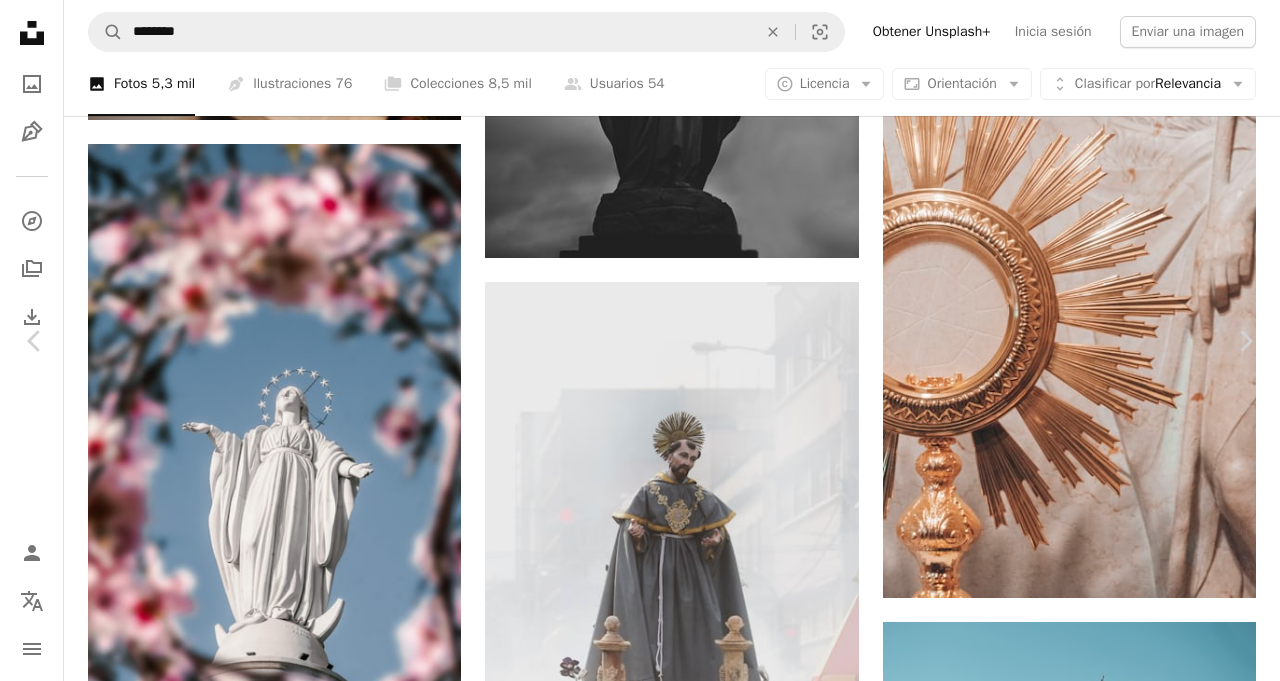 click on "Descargar gratis" at bounding box center [1074, 4580] 